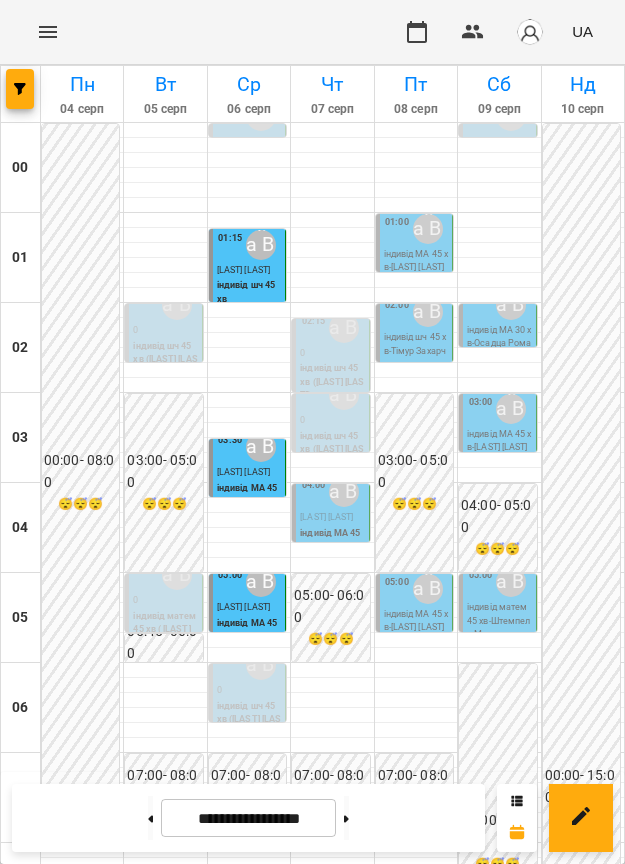scroll, scrollTop: 0, scrollLeft: 0, axis: both 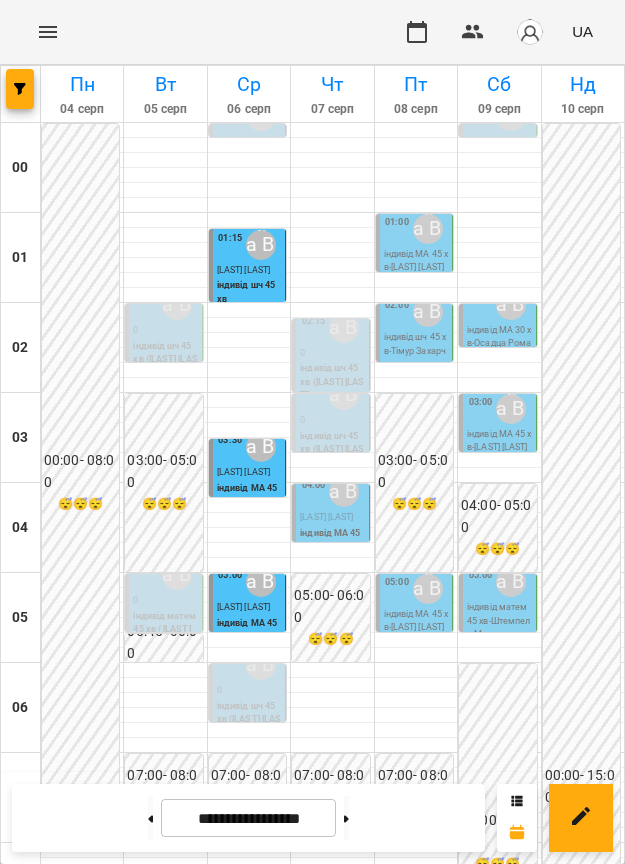 click on "Еліза Шваєцька" at bounding box center [332, 1057] 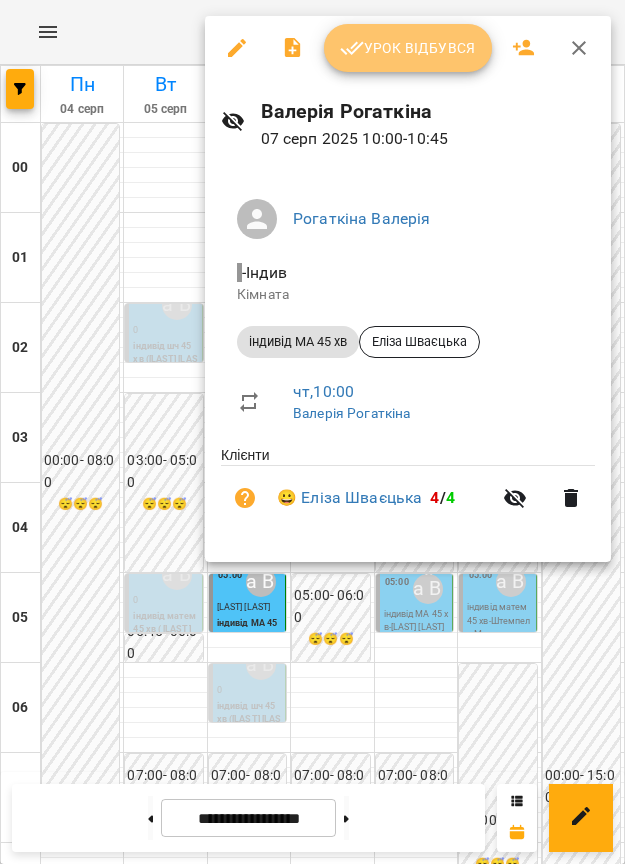 click on "Урок відбувся" at bounding box center (408, 48) 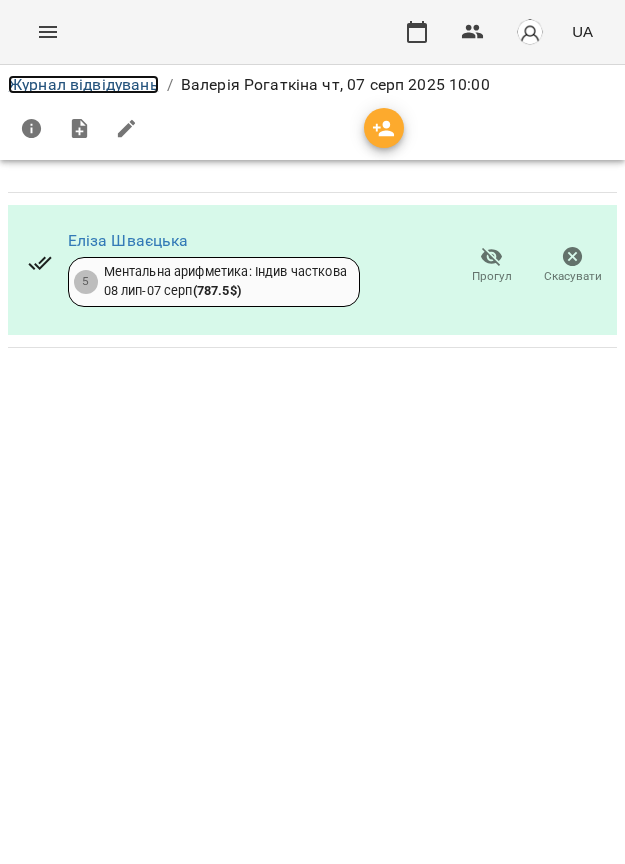 click on "Журнал відвідувань" at bounding box center [83, 84] 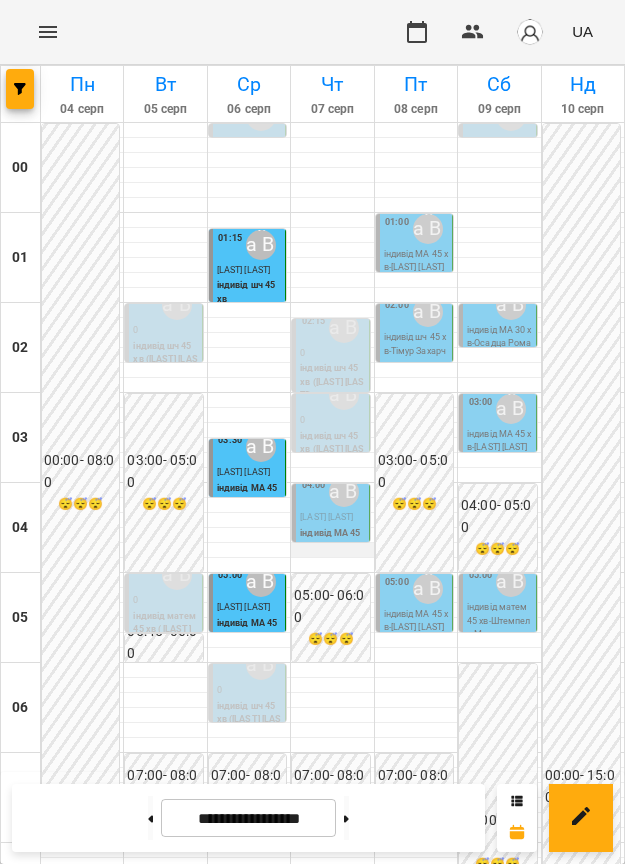 scroll, scrollTop: 125, scrollLeft: 0, axis: vertical 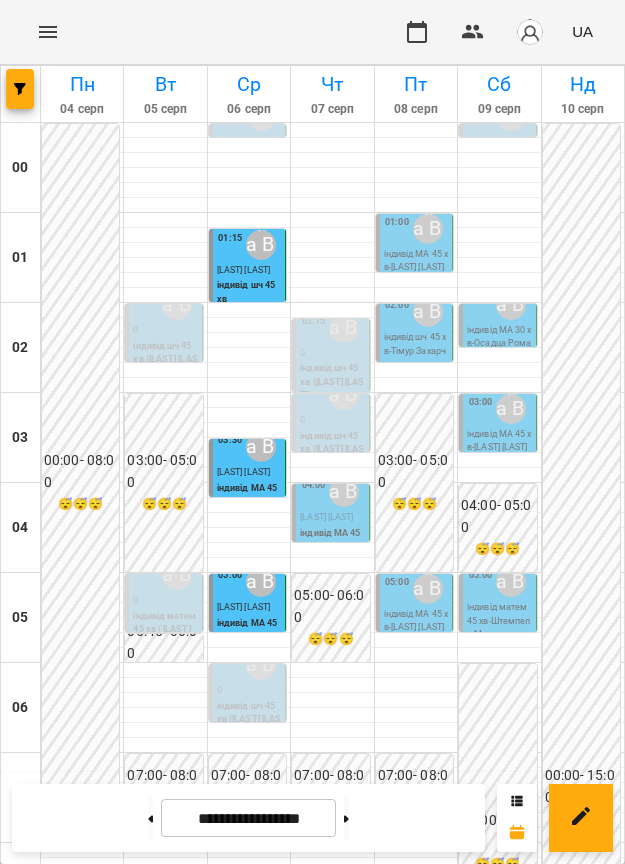 click on "[LAST] [FIRST]" at bounding box center [326, 517] 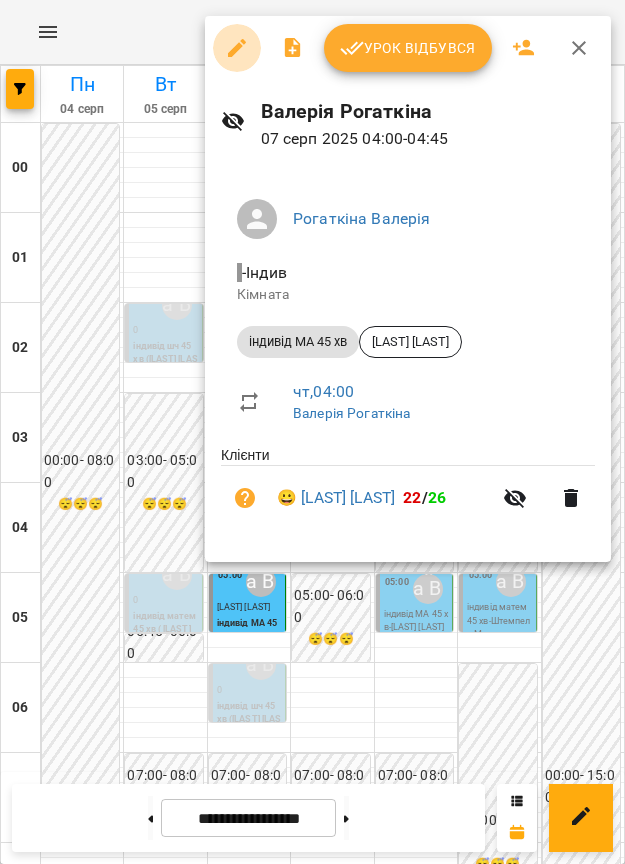 click at bounding box center [237, 48] 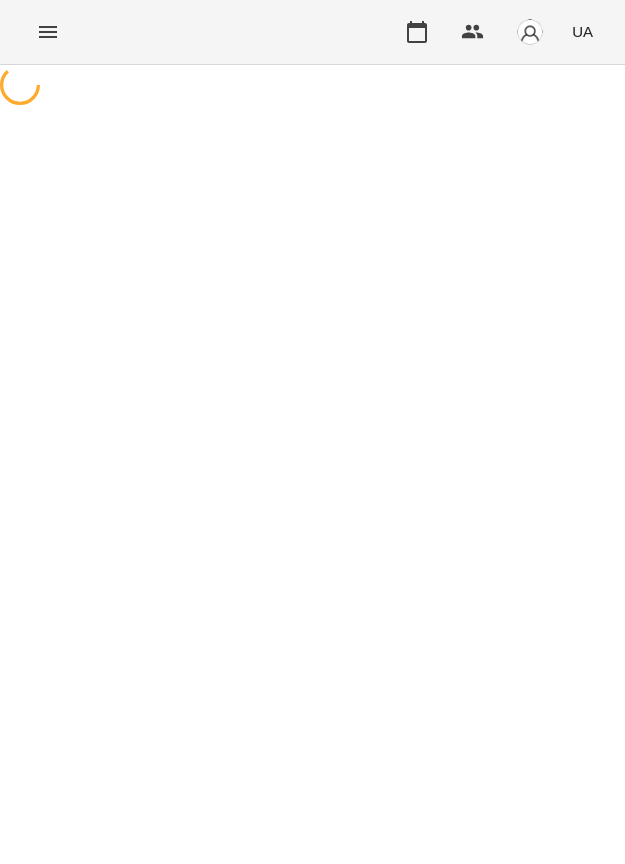 select on "**********" 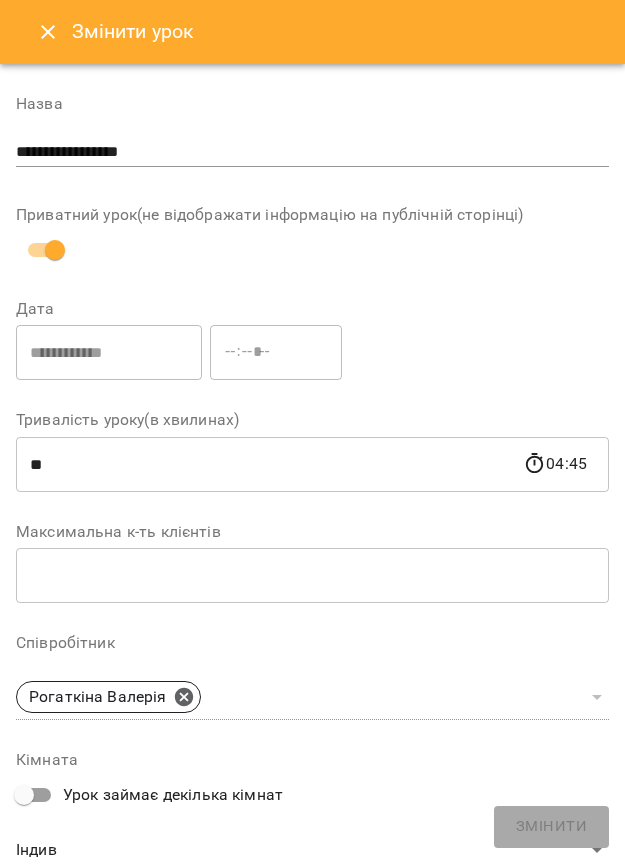 click at bounding box center [48, 32] 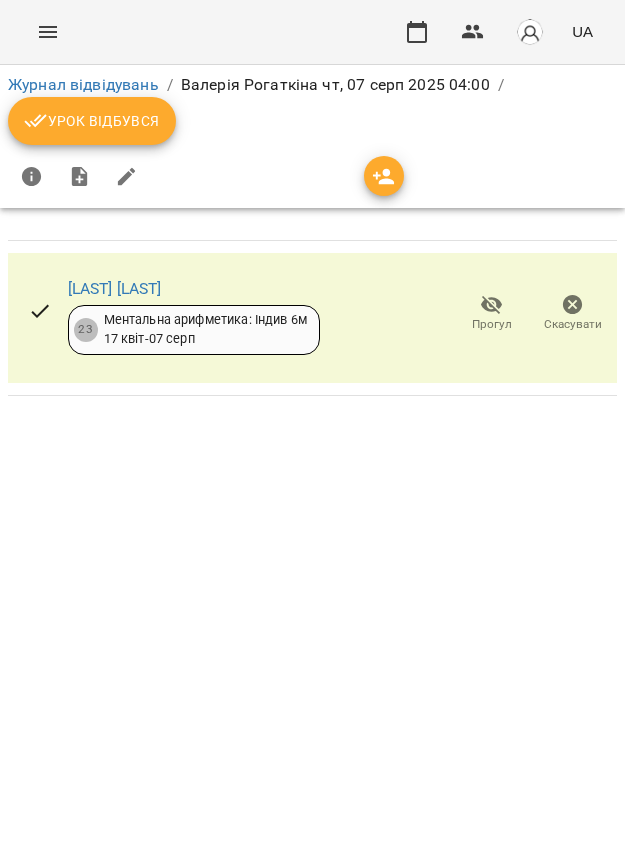click on "Урок відбувся" at bounding box center [92, 121] 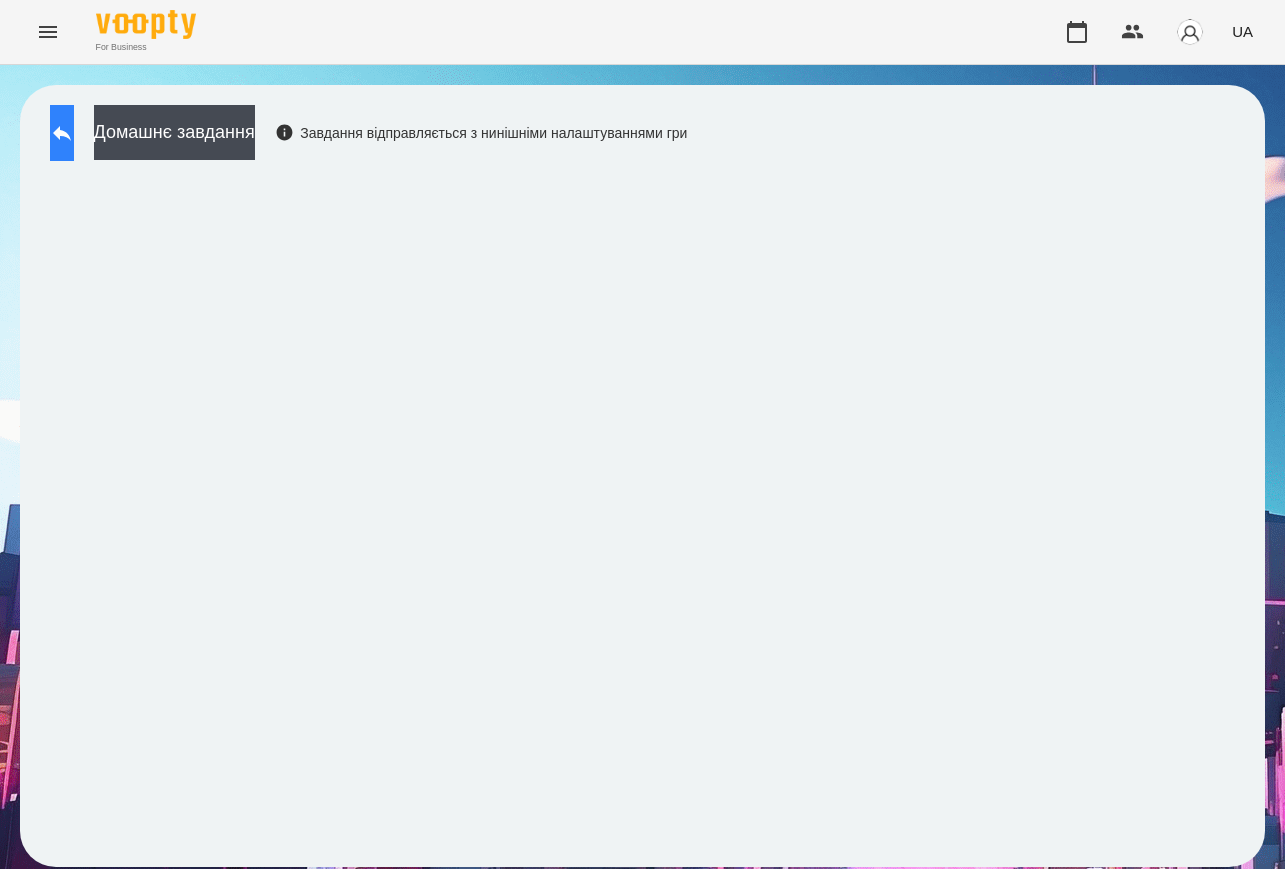 scroll, scrollTop: 0, scrollLeft: 0, axis: both 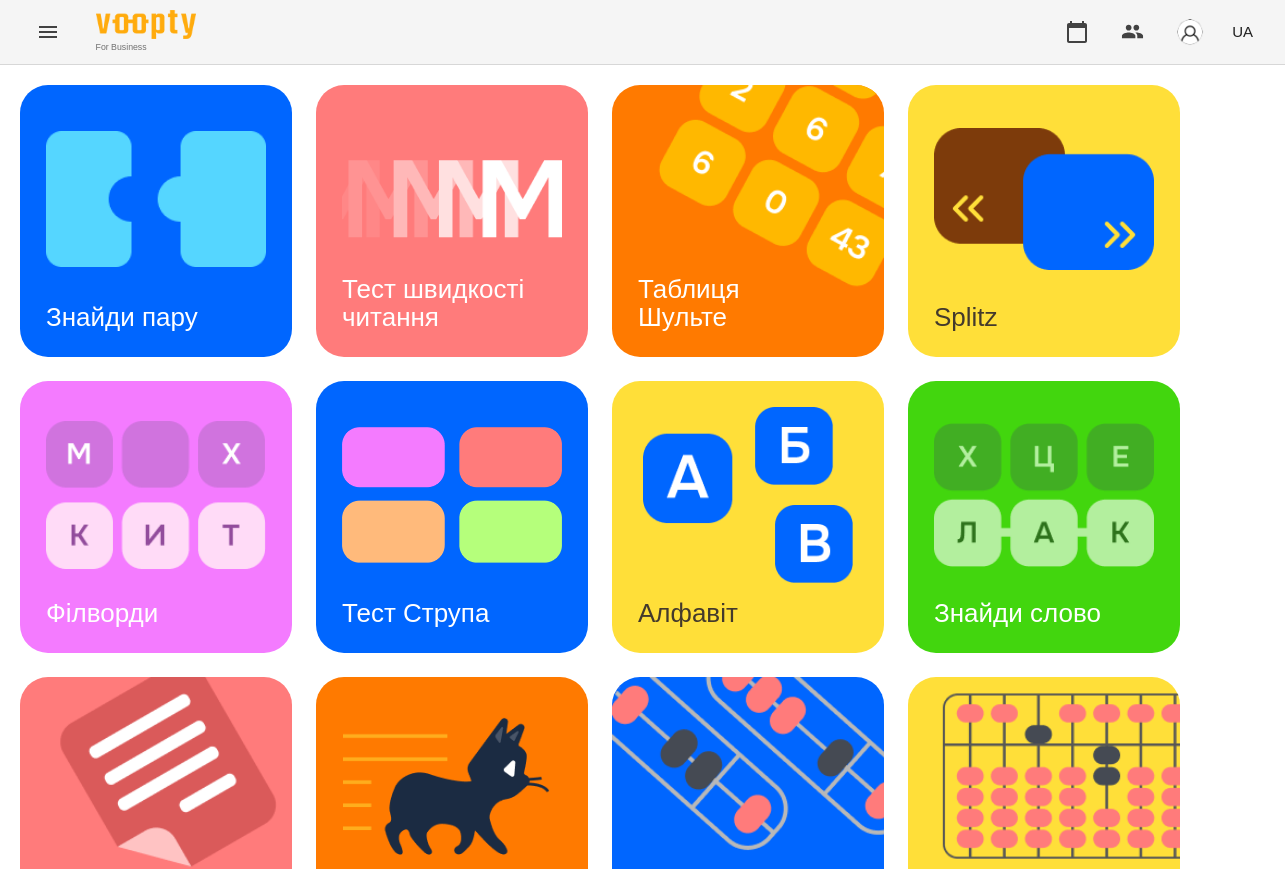 click on "Стовпці" at bounding box center (980, 1205) 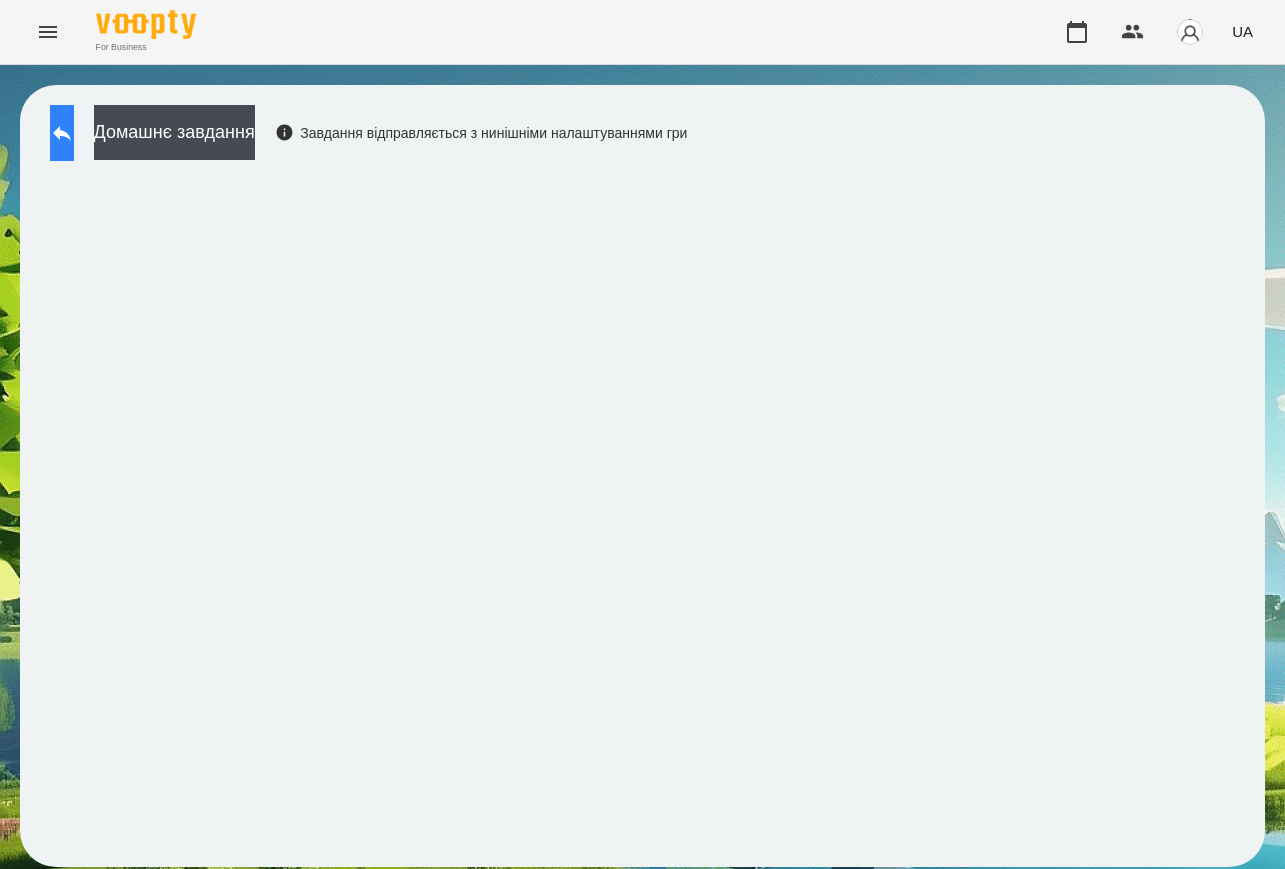 click 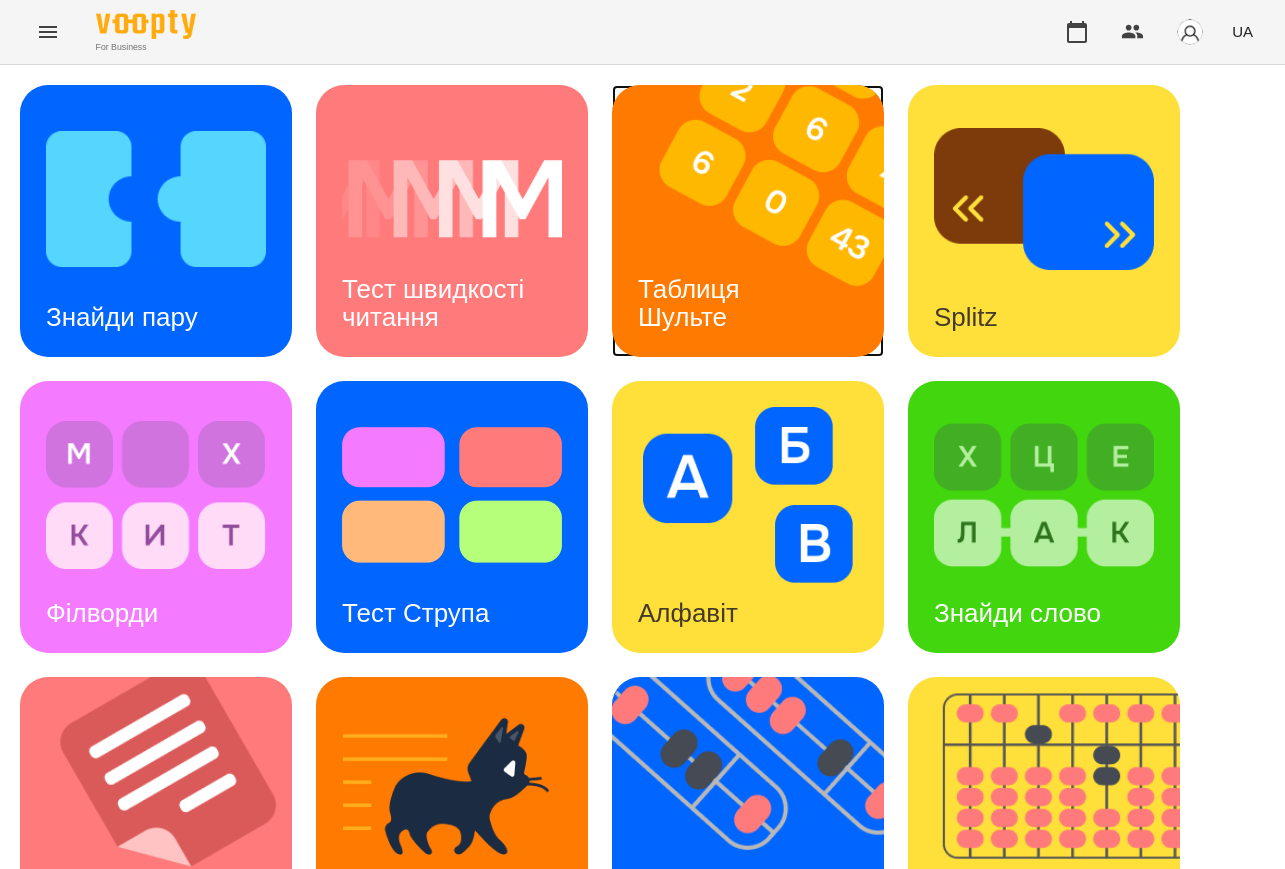 click at bounding box center (760, 221) 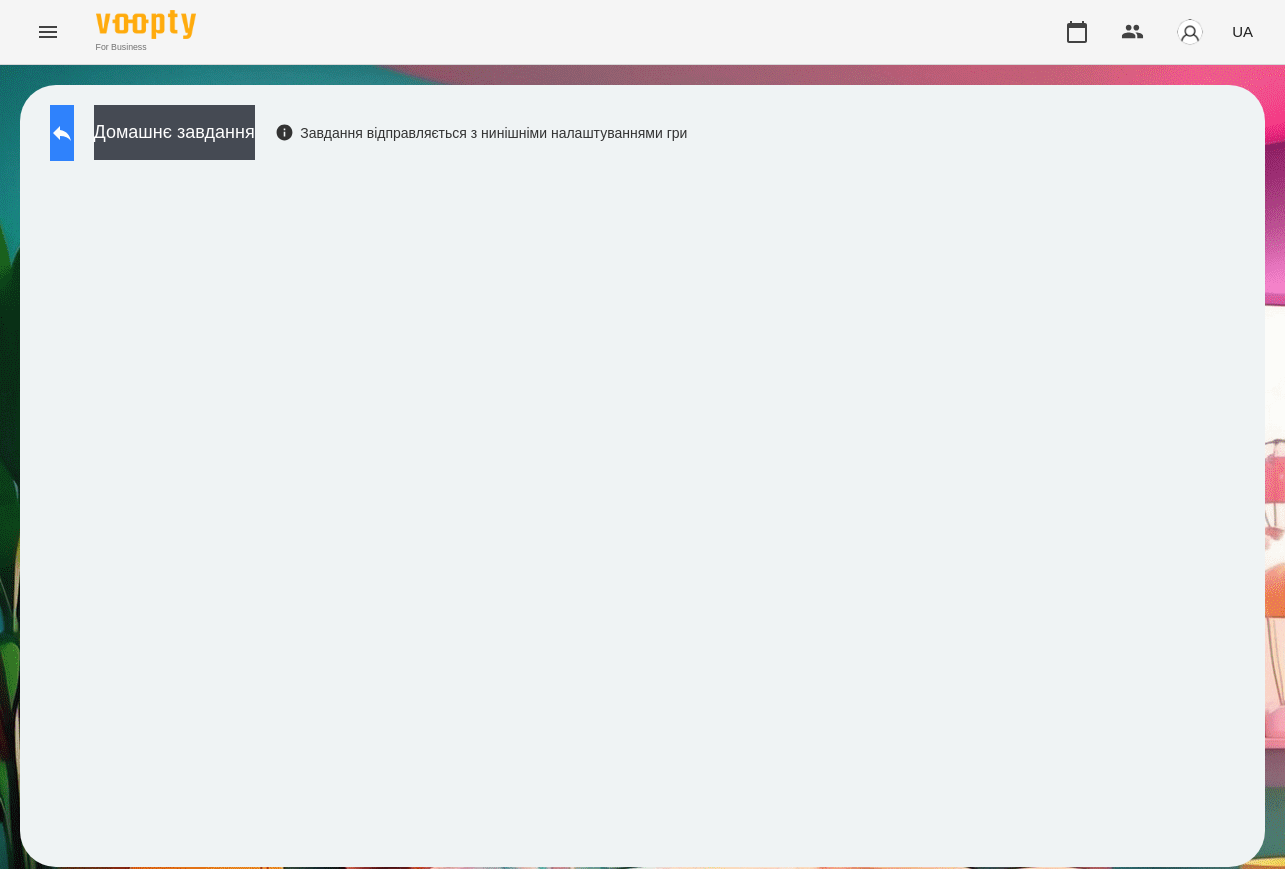 click 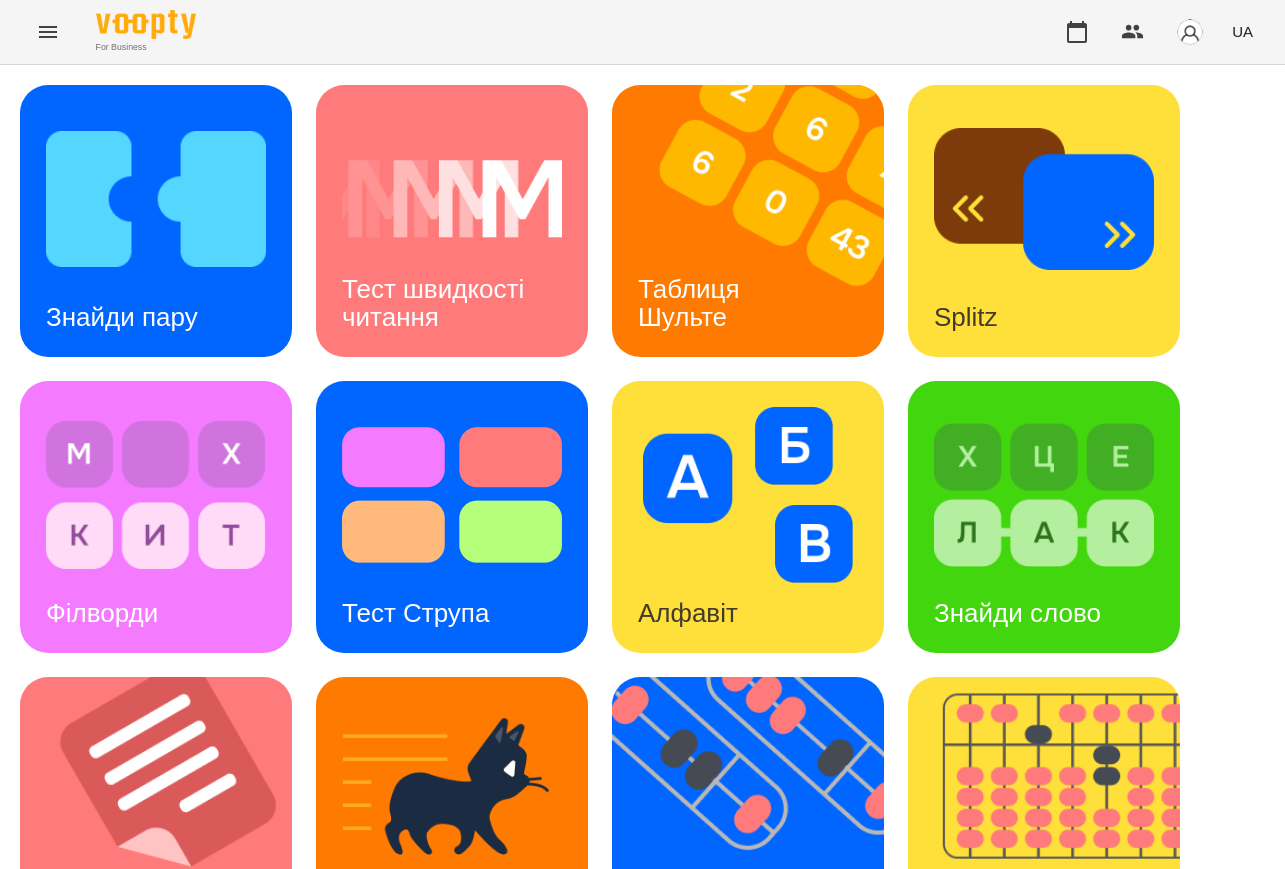 scroll, scrollTop: 500, scrollLeft: 0, axis: vertical 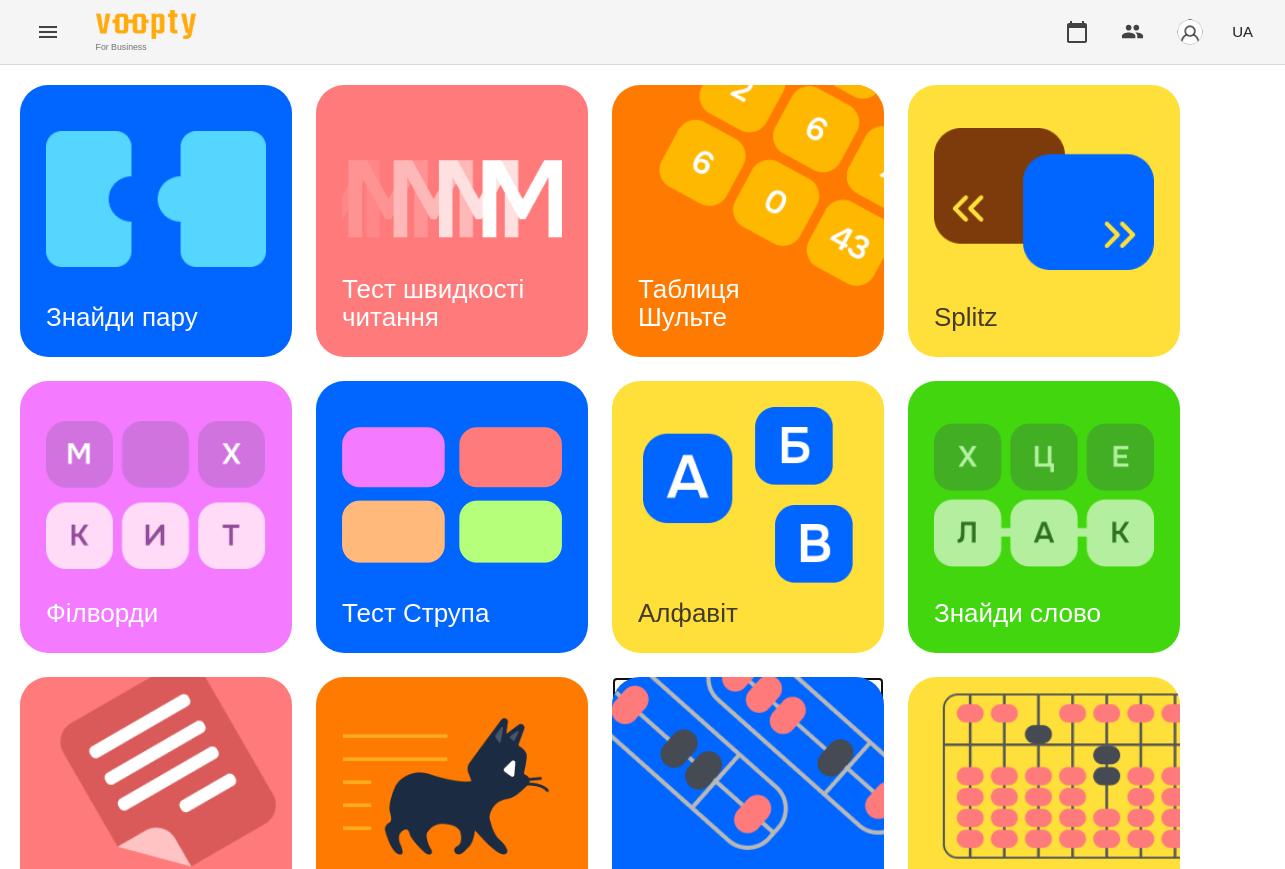 click at bounding box center (760, 813) 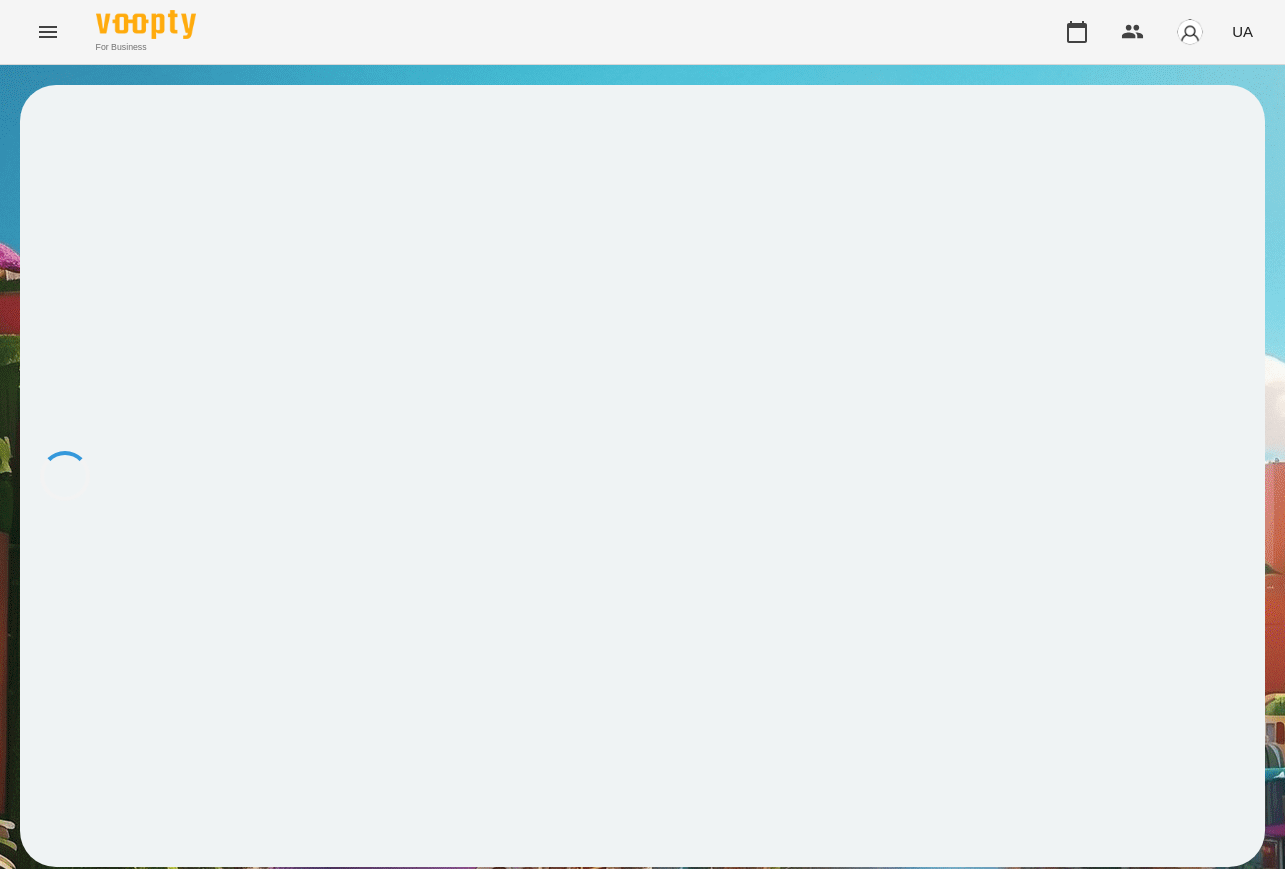 scroll, scrollTop: 0, scrollLeft: 0, axis: both 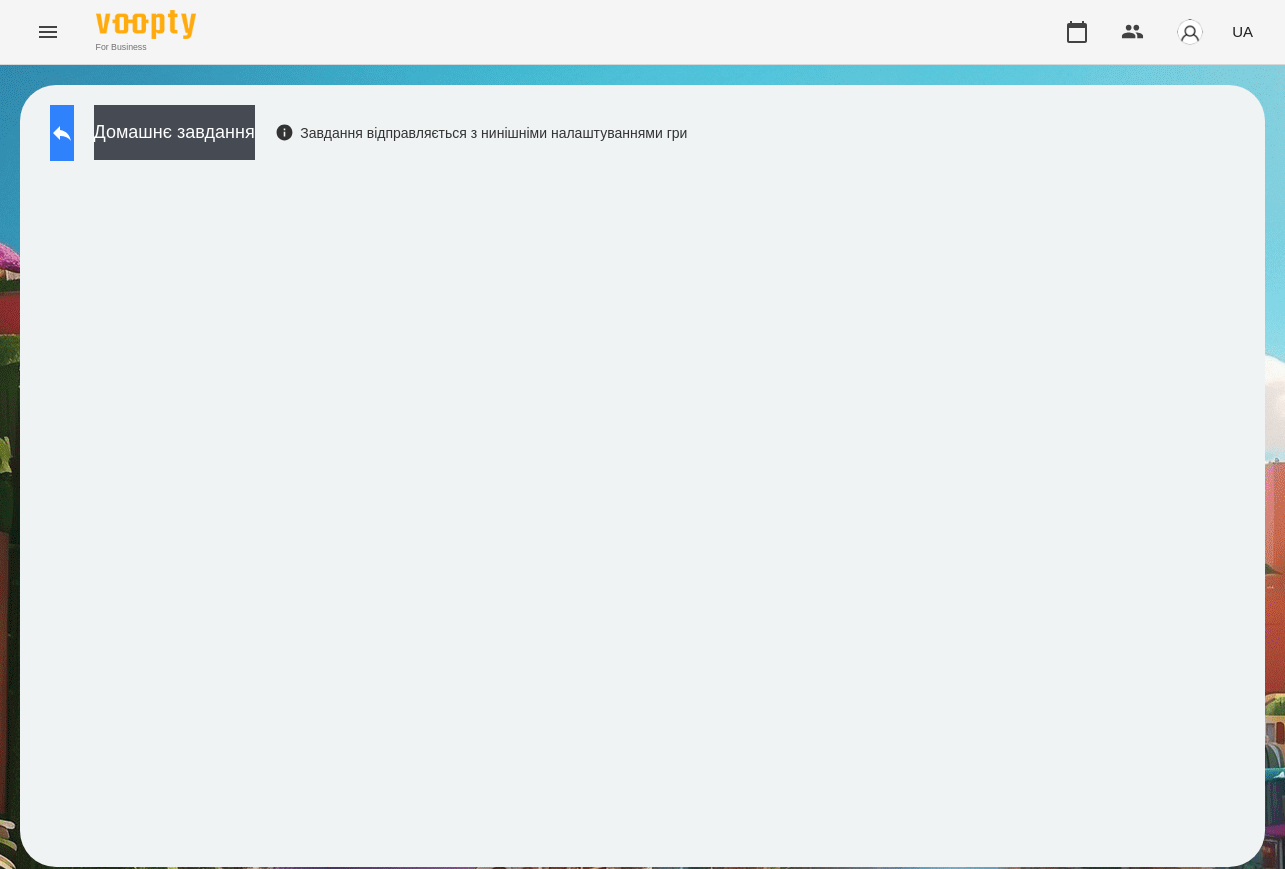 click at bounding box center (62, 133) 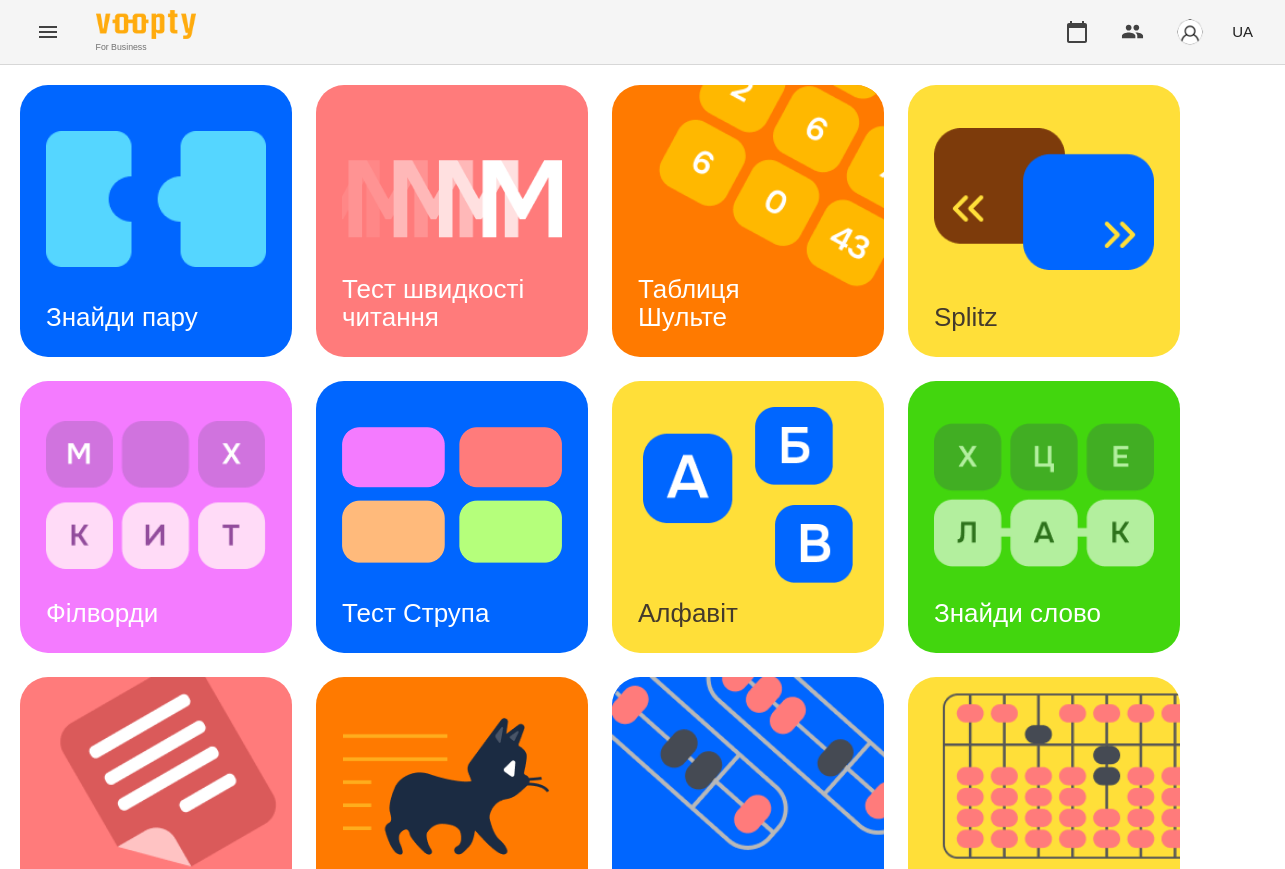 scroll, scrollTop: 625, scrollLeft: 0, axis: vertical 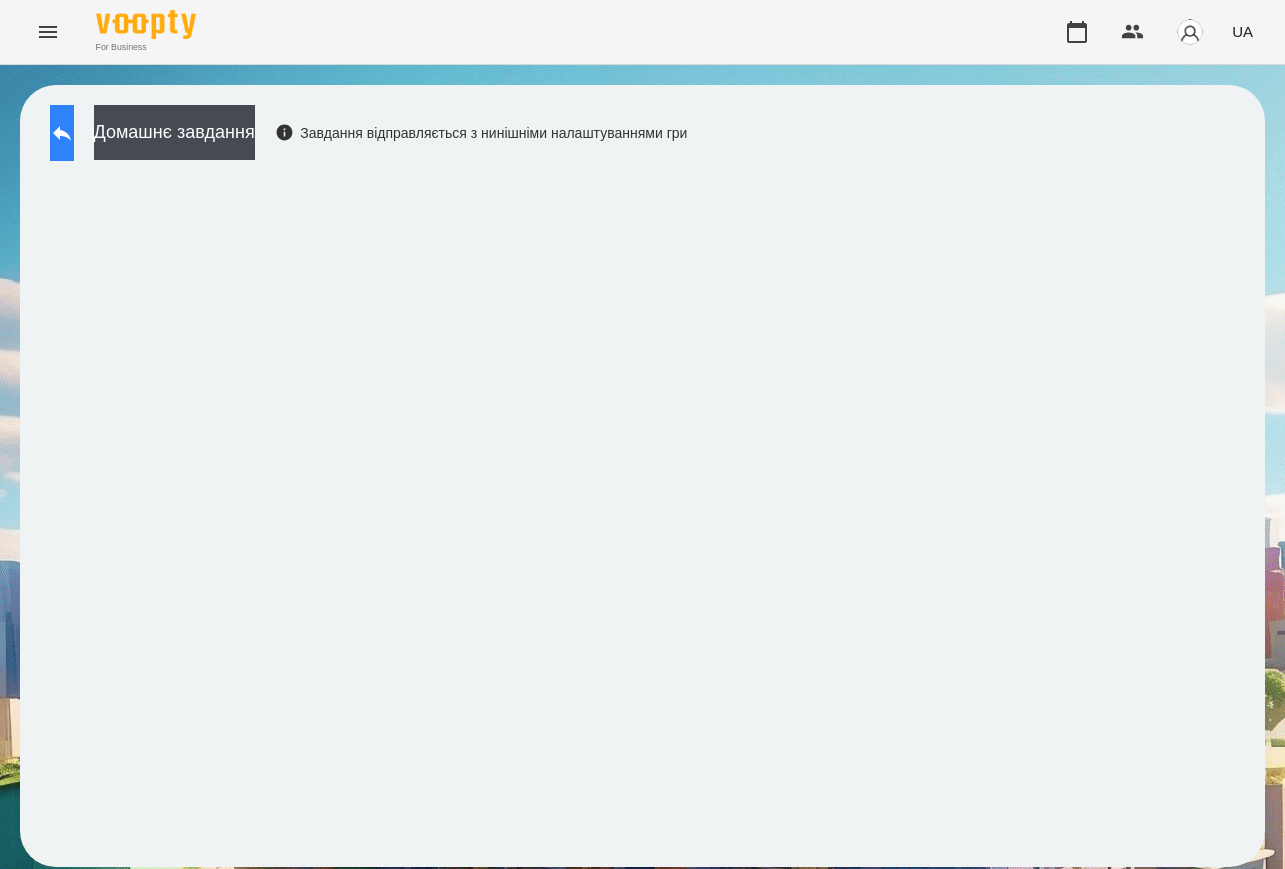 click 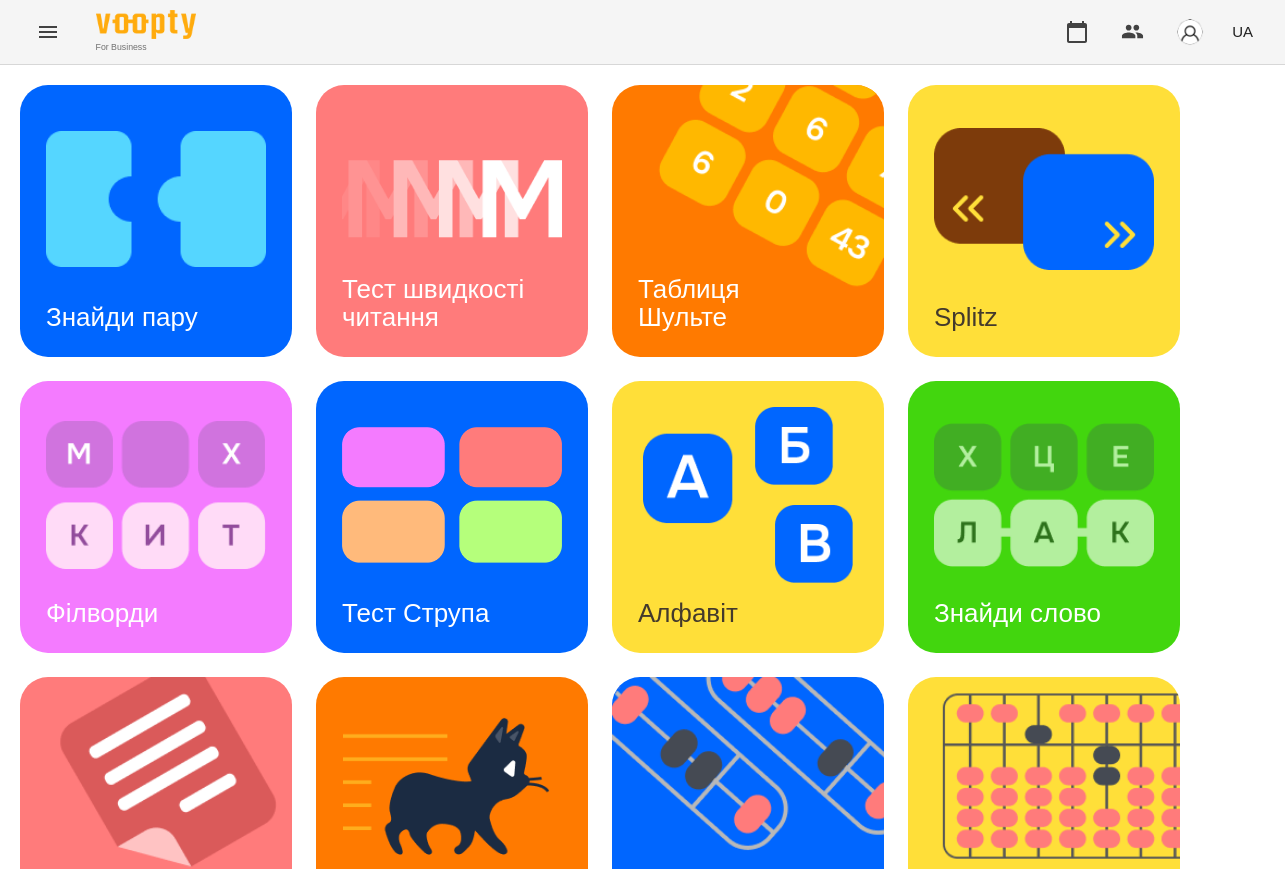 scroll, scrollTop: 625, scrollLeft: 0, axis: vertical 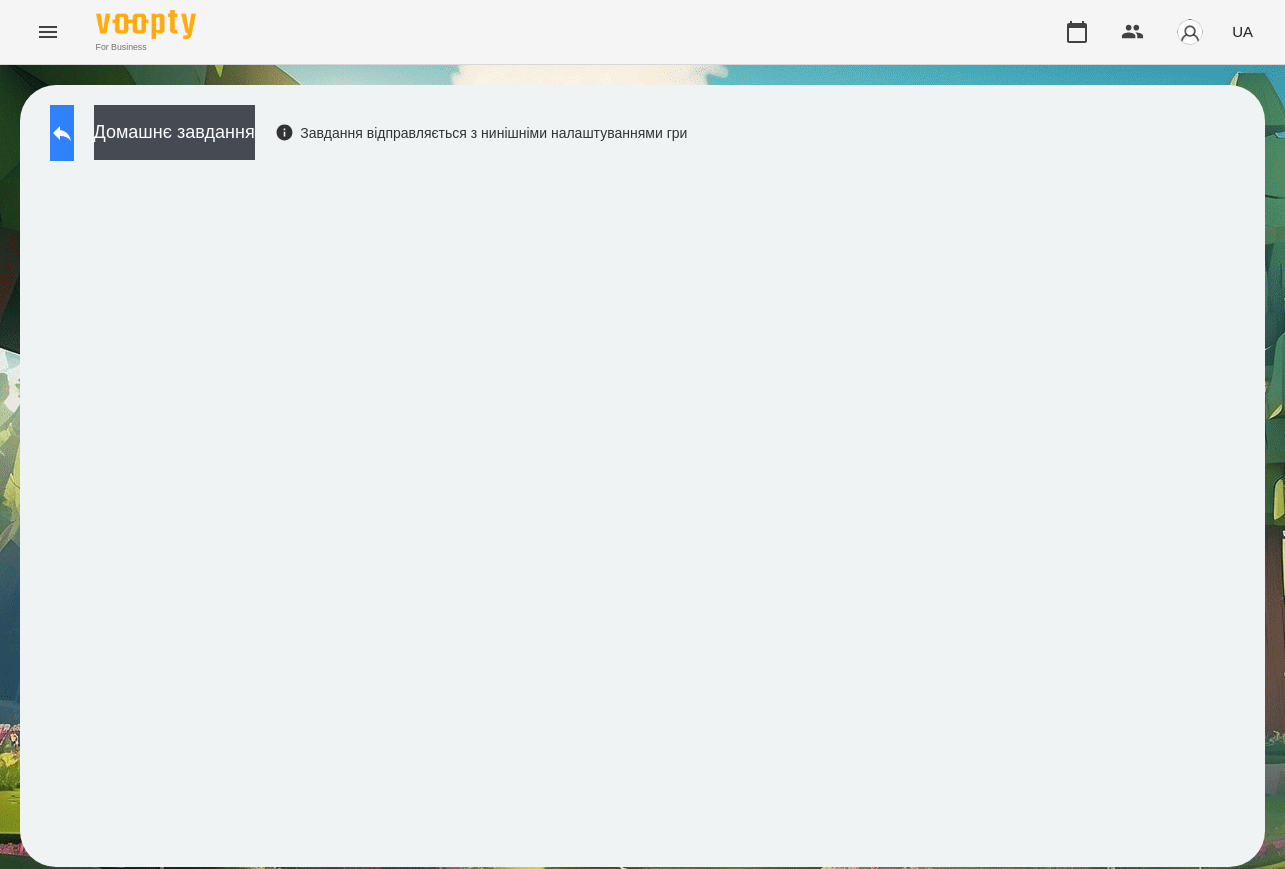 click 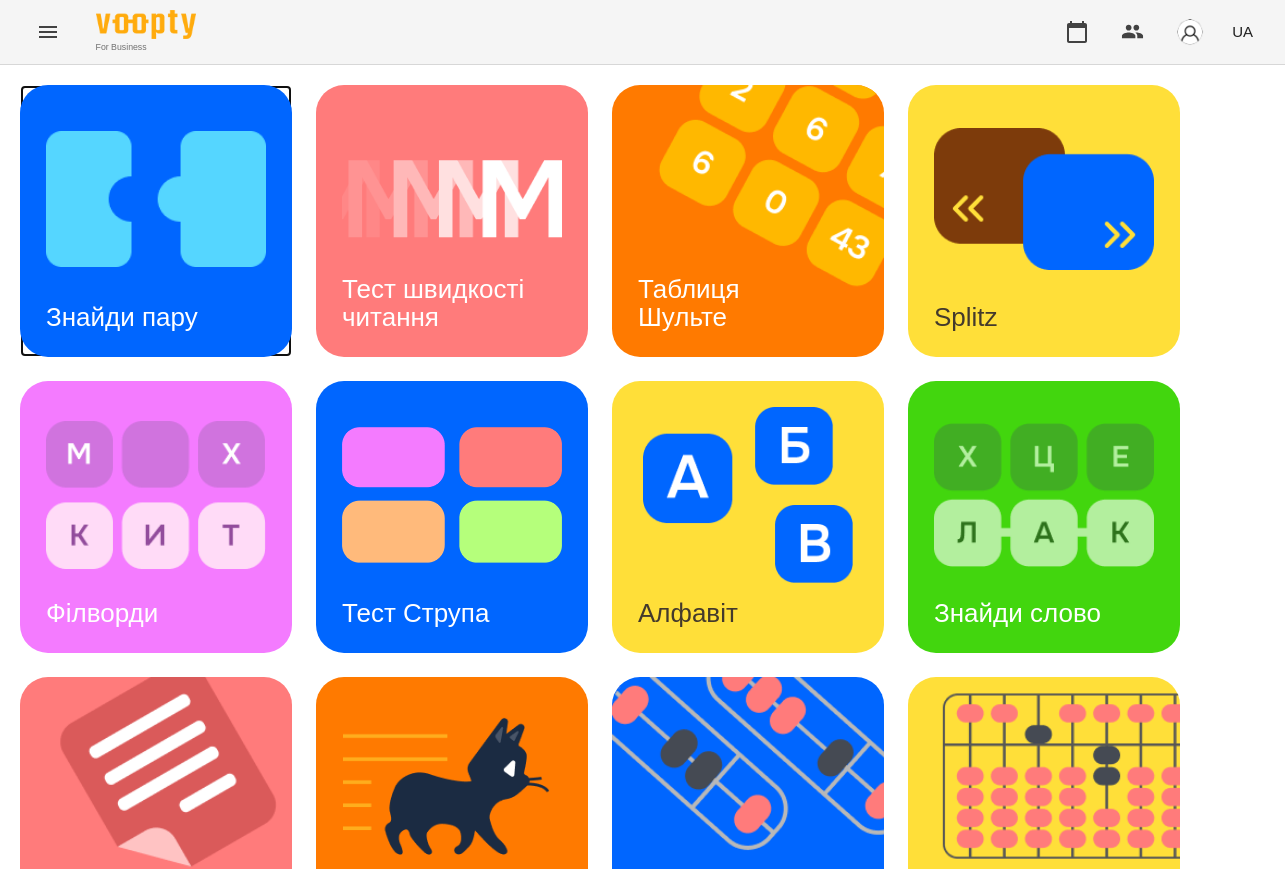 click at bounding box center [156, 199] 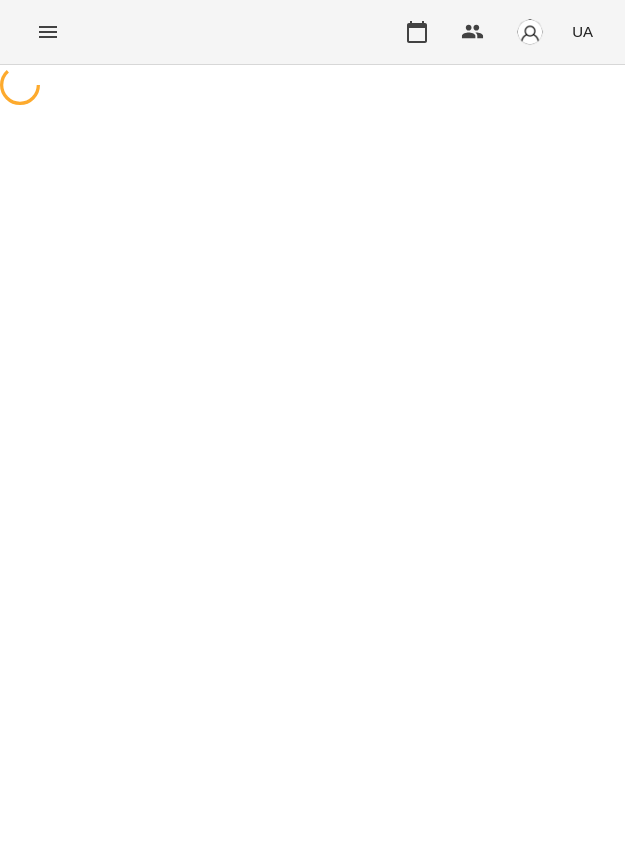 scroll, scrollTop: 0, scrollLeft: 0, axis: both 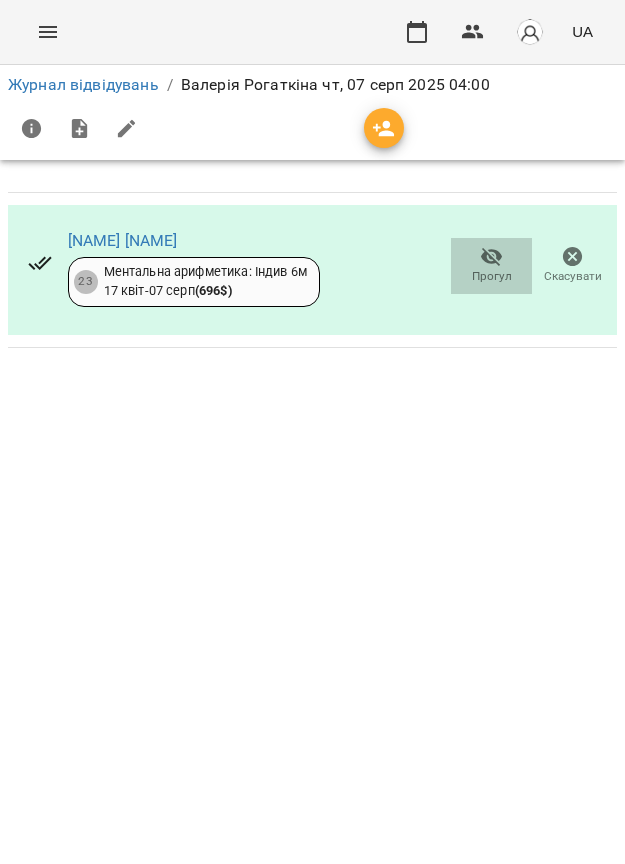 click on "Прогул" at bounding box center [491, 266] 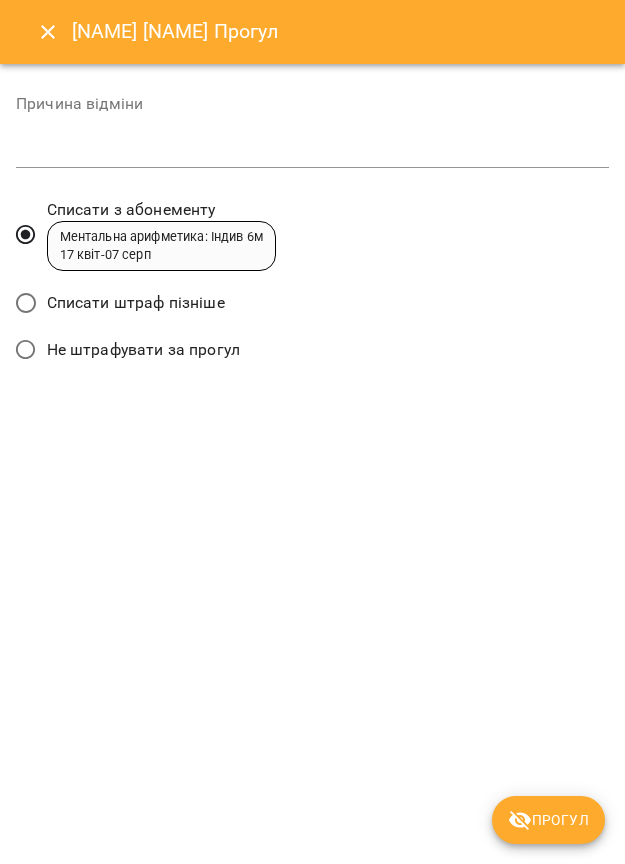 click on "Прогул" at bounding box center [548, 820] 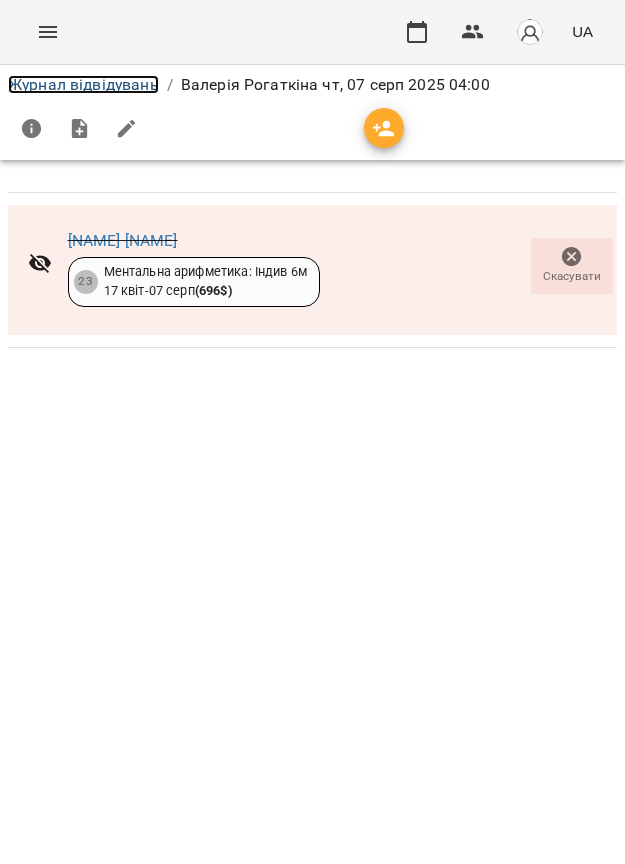 click on "Журнал відвідувань" at bounding box center (83, 84) 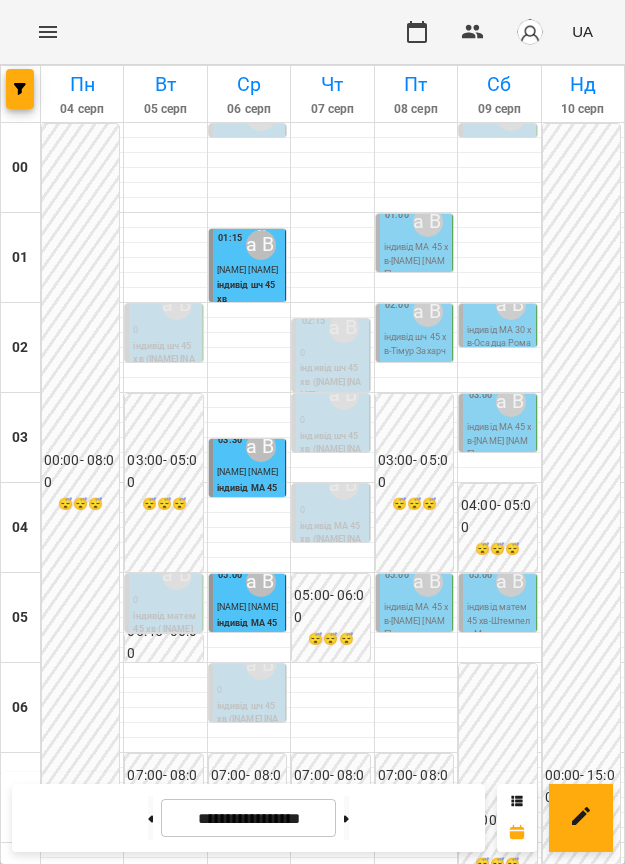 scroll, scrollTop: 750, scrollLeft: 0, axis: vertical 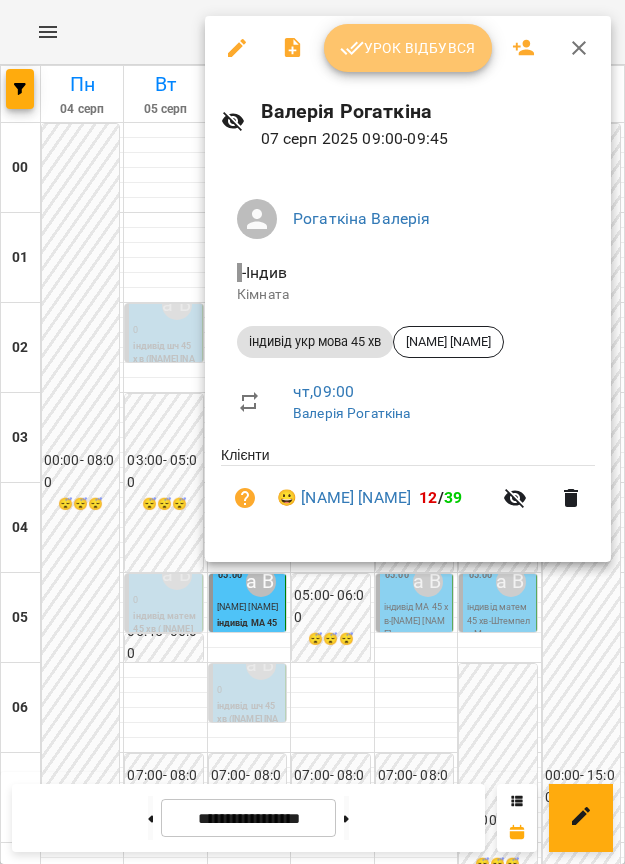 click on "Урок відбувся" at bounding box center (408, 48) 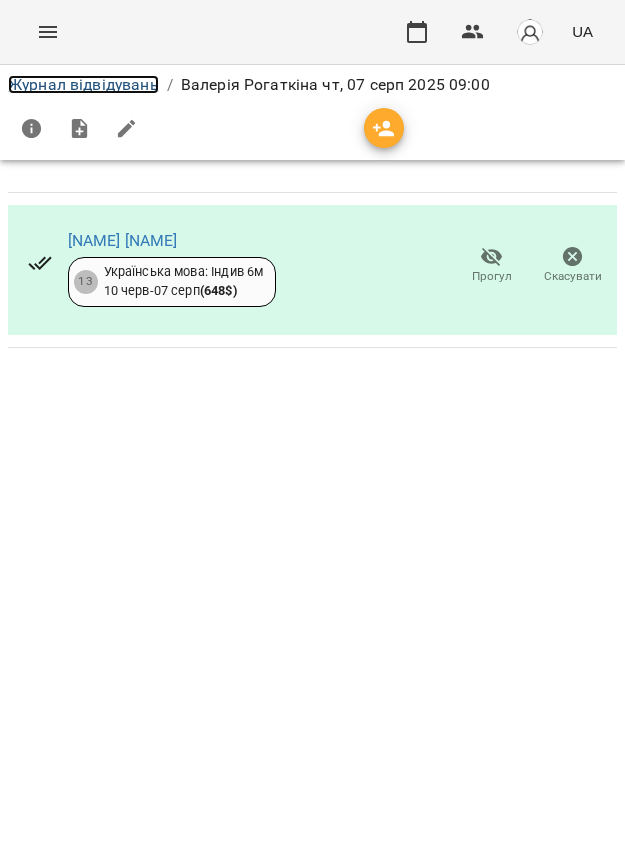 click on "Журнал відвідувань" at bounding box center (83, 84) 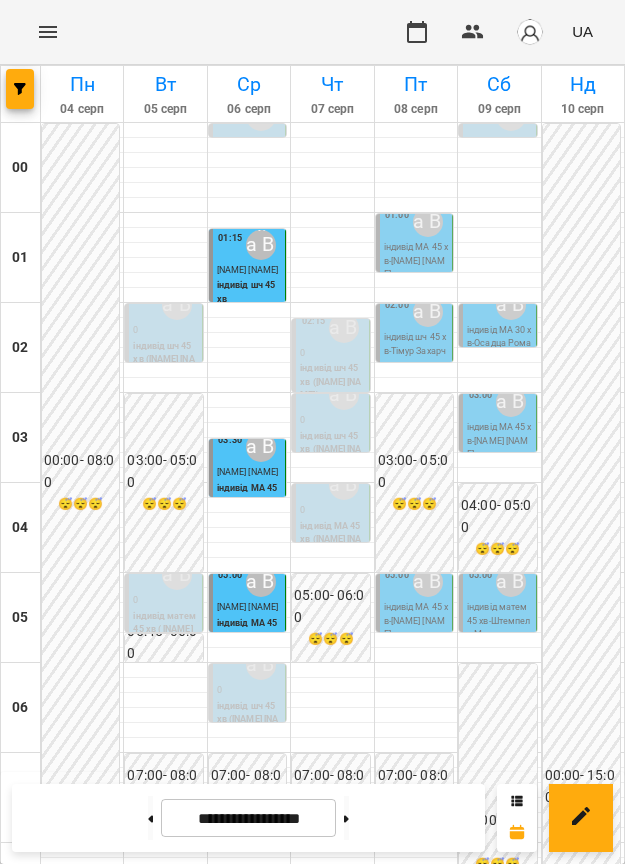 scroll, scrollTop: 1509, scrollLeft: 0, axis: vertical 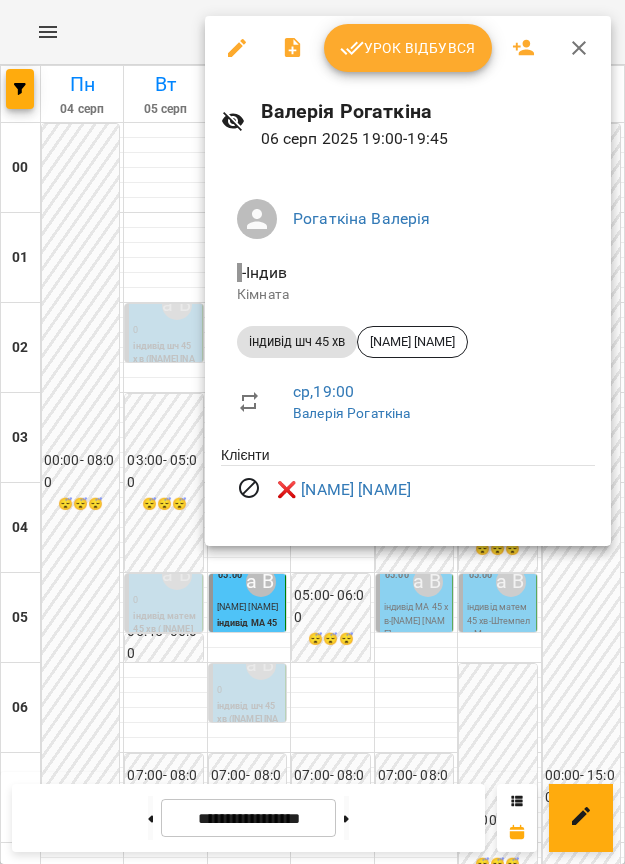 click at bounding box center [312, 432] 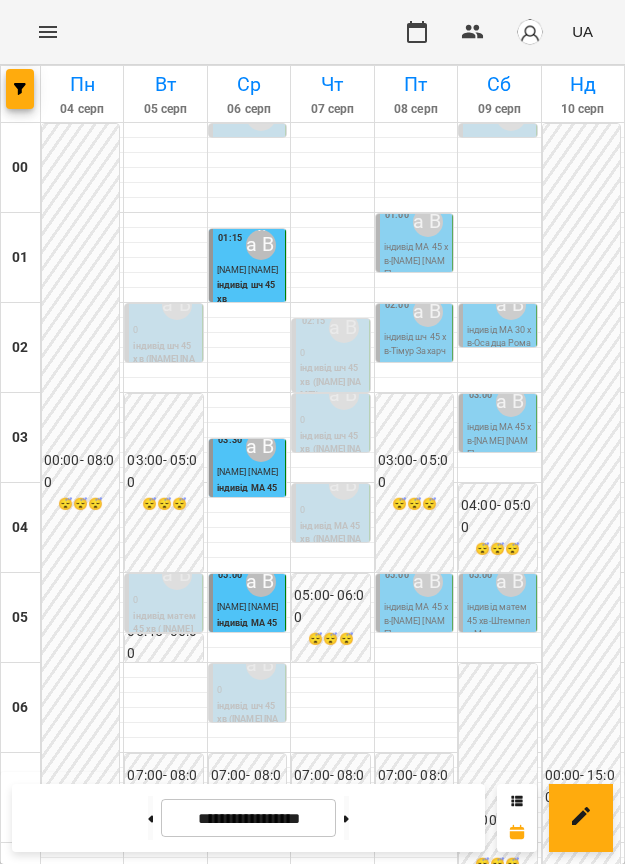 scroll, scrollTop: 0, scrollLeft: 0, axis: both 